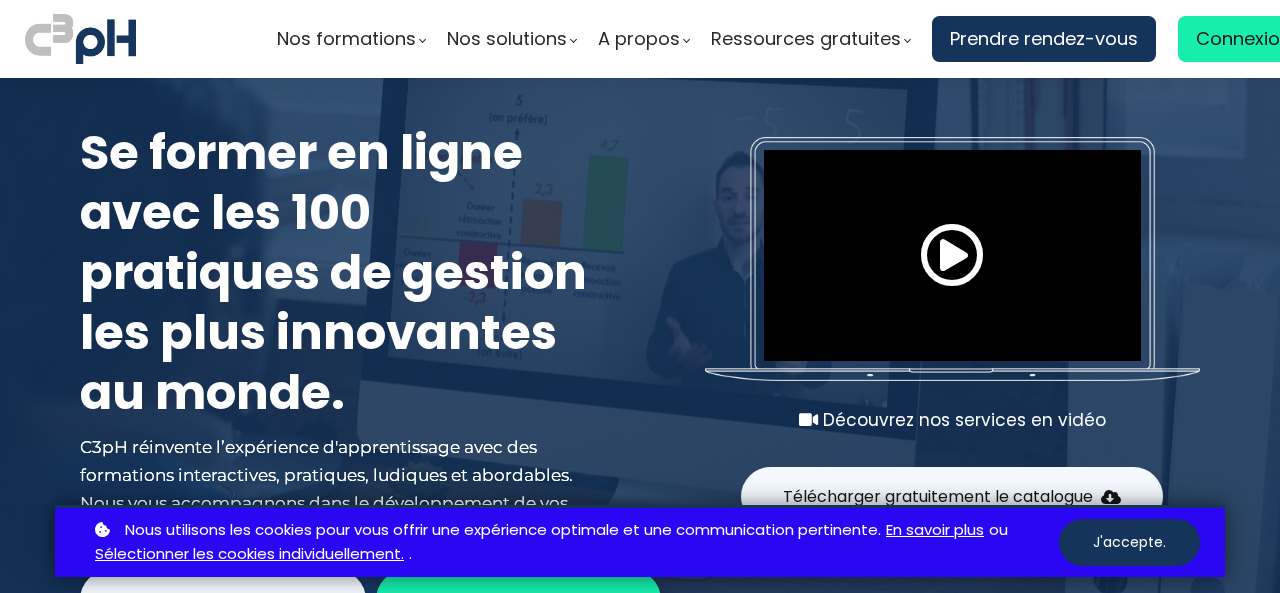 scroll, scrollTop: 0, scrollLeft: 0, axis: both 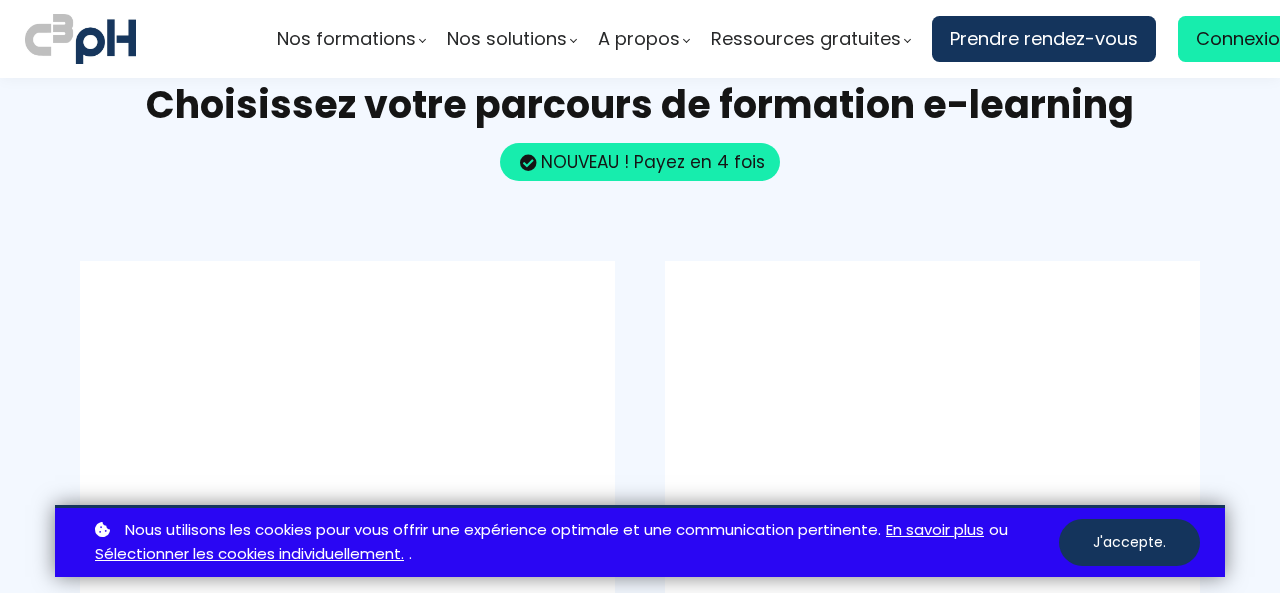 click on "Choisissez votre parcours de formation e-learning" at bounding box center (640, 105) 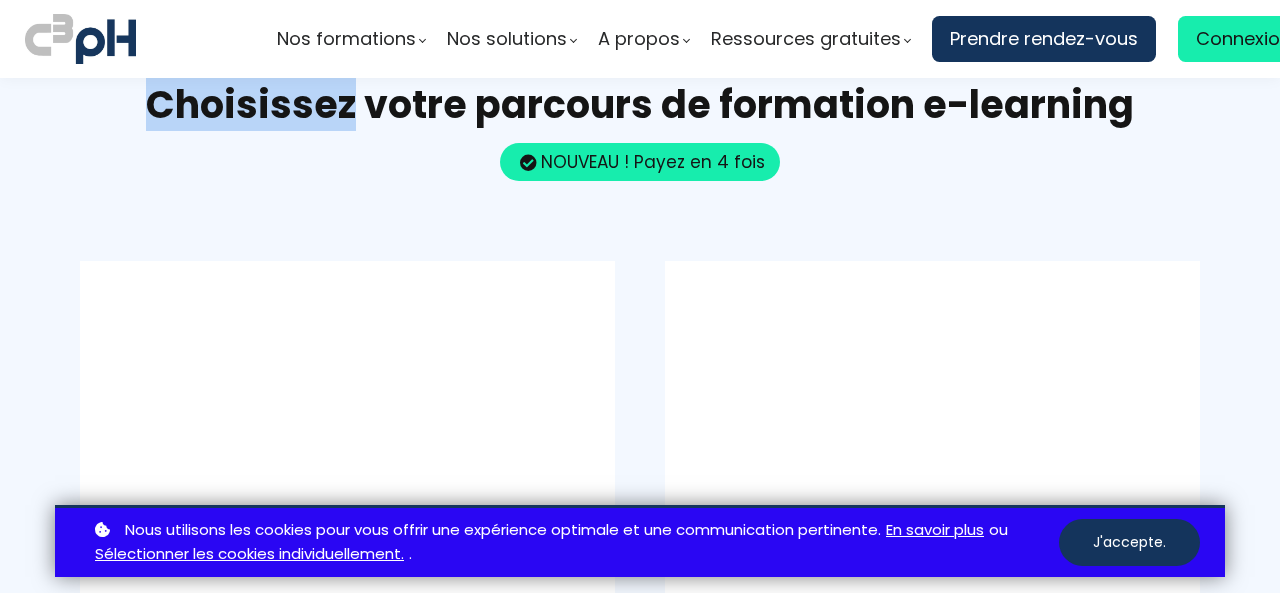 click on "Choisissez votre parcours de formation e-learning" at bounding box center [640, 105] 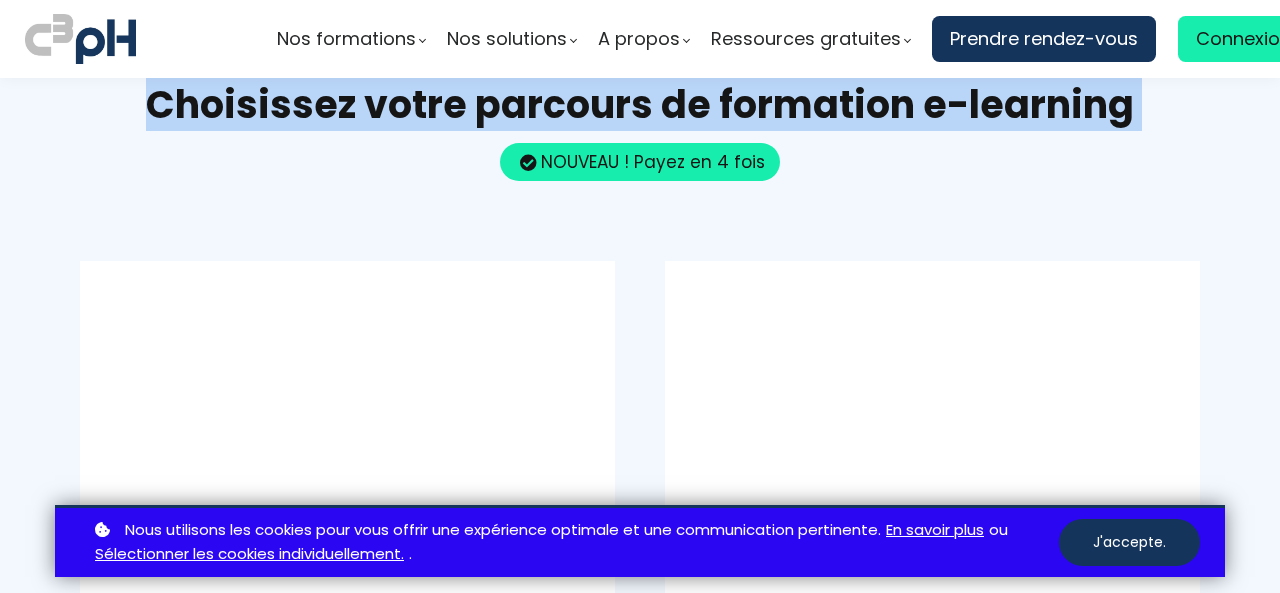 click on "Choisissez votre parcours de formation e-learning" at bounding box center (640, 105) 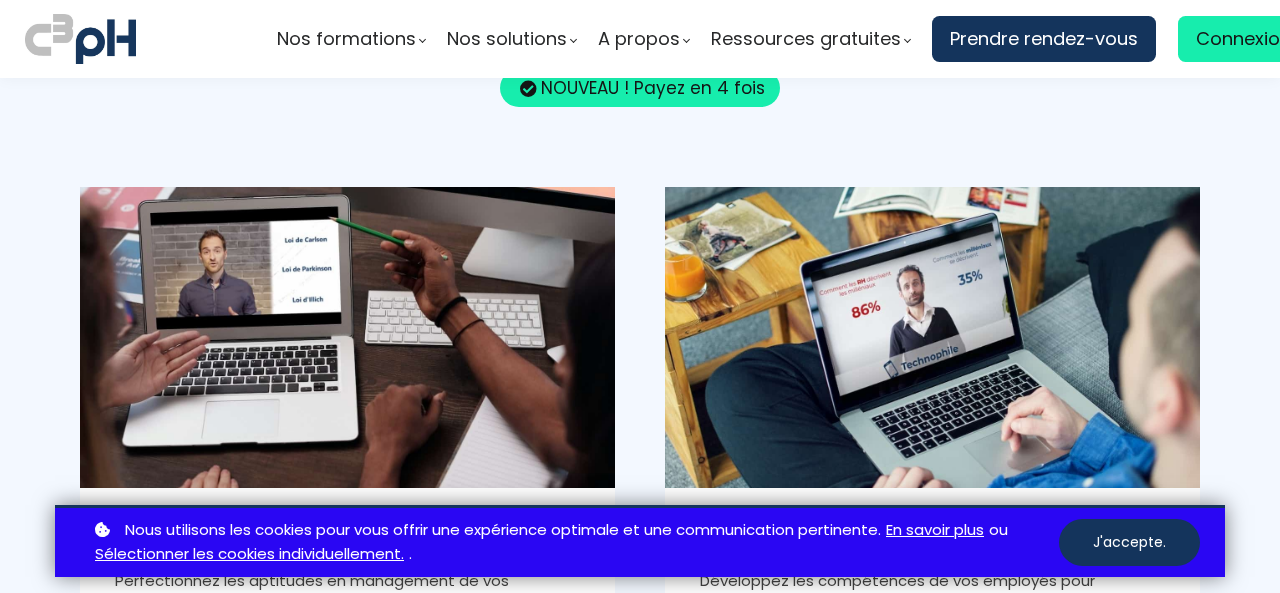 click on "Boostez vos compétences professionnelles ! Choisissez votre parcours de formation e-learning
NOUVEAU ! Payez en 4 fois
Write your awesome label here.
Gestionnaire innovant
Perfectionnez les aptitudes en management de vos gestionnaires pour accroître leur impact sur l'équipe
Parcours de 7 formations e-learning" at bounding box center (640, 420) 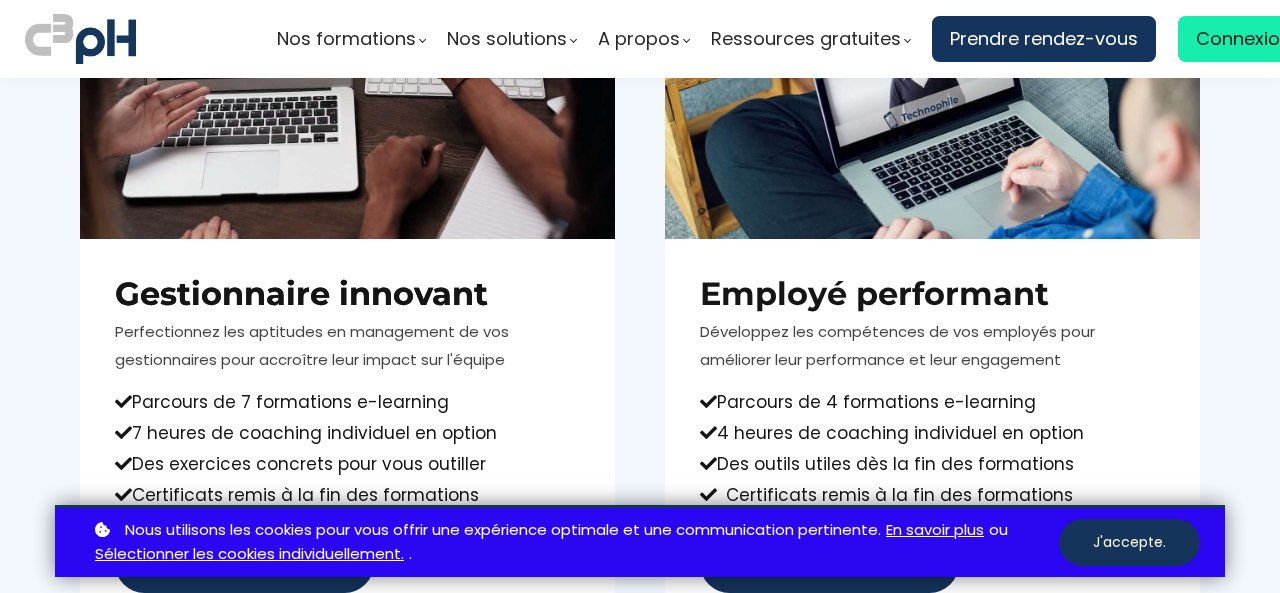 scroll, scrollTop: 1323, scrollLeft: 0, axis: vertical 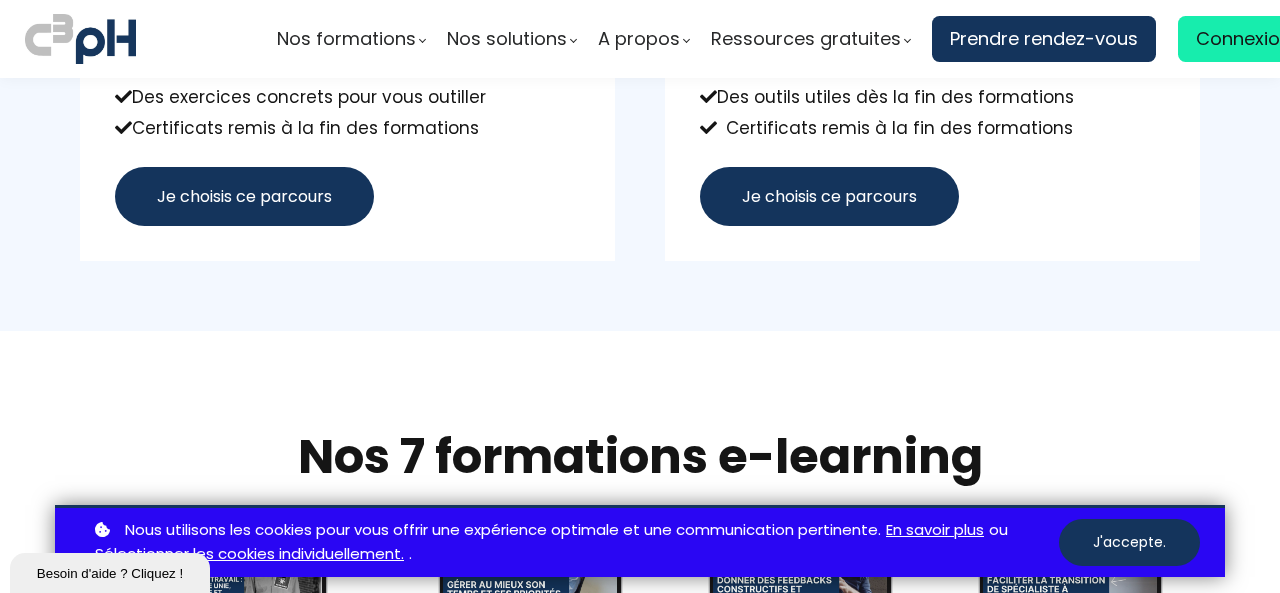 drag, startPoint x: 44, startPoint y: 236, endPoint x: 86, endPoint y: 467, distance: 234.78714 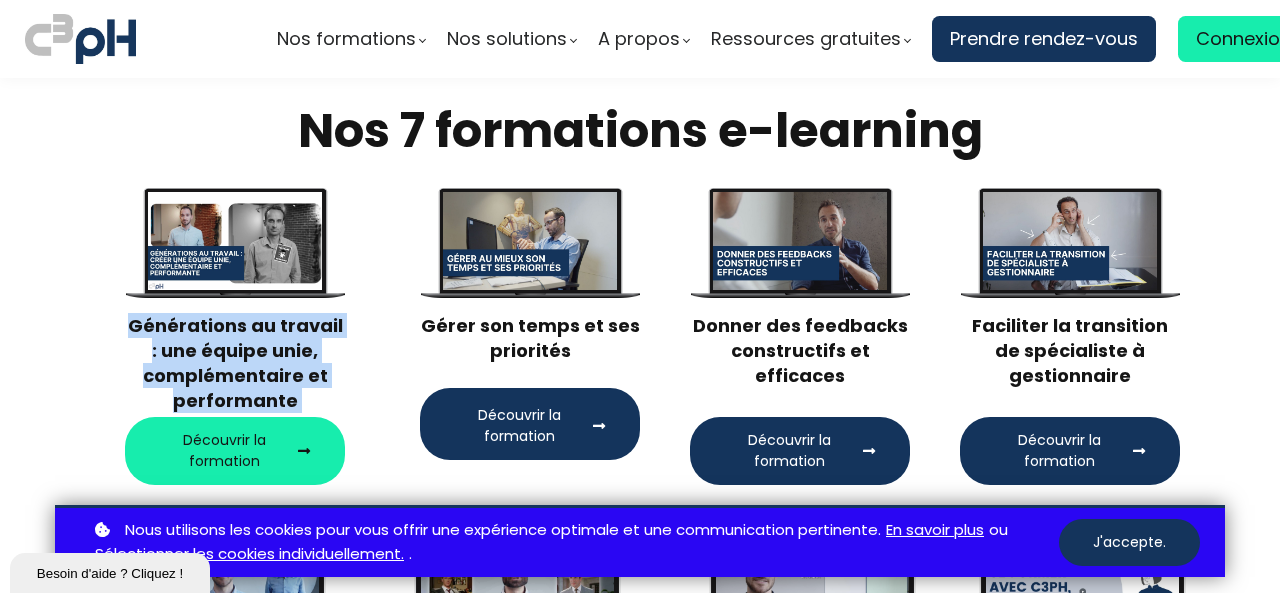 click on "Write your awesome label here.
Générations au travail : une équipe unie, complémentaire et performante
Découvrir la formation
Write your awesome label here.
Gérer son temps et ses priorités
Découvrir la formation" at bounding box center (640, 337) 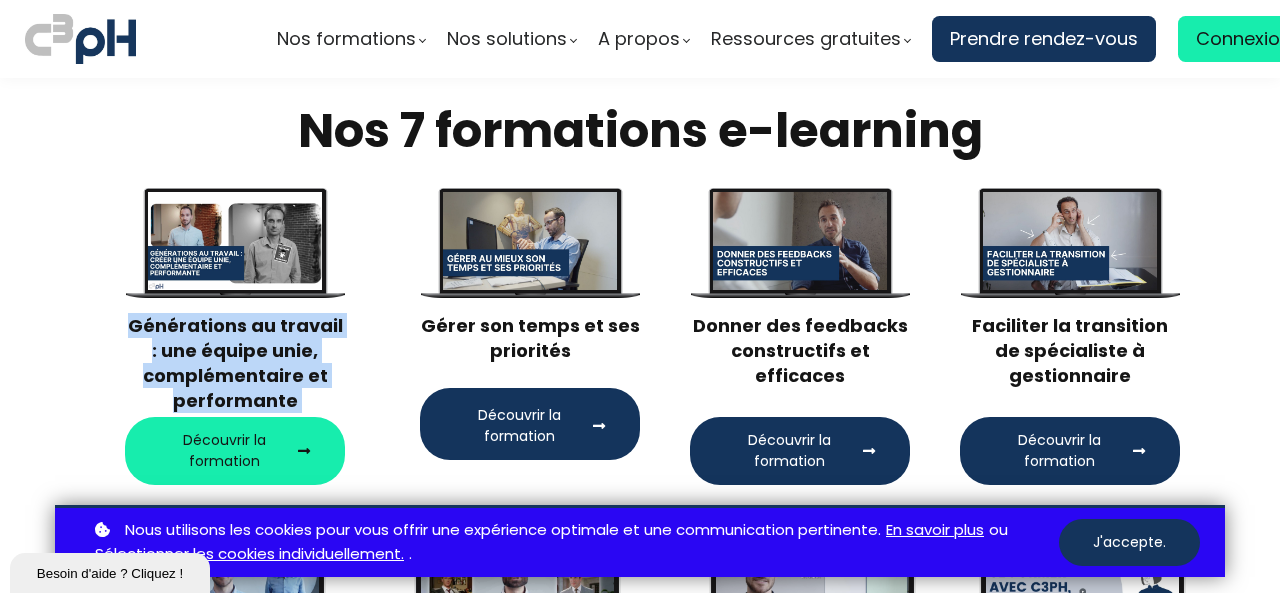 drag, startPoint x: 86, startPoint y: 467, endPoint x: 26, endPoint y: 221, distance: 253.21138 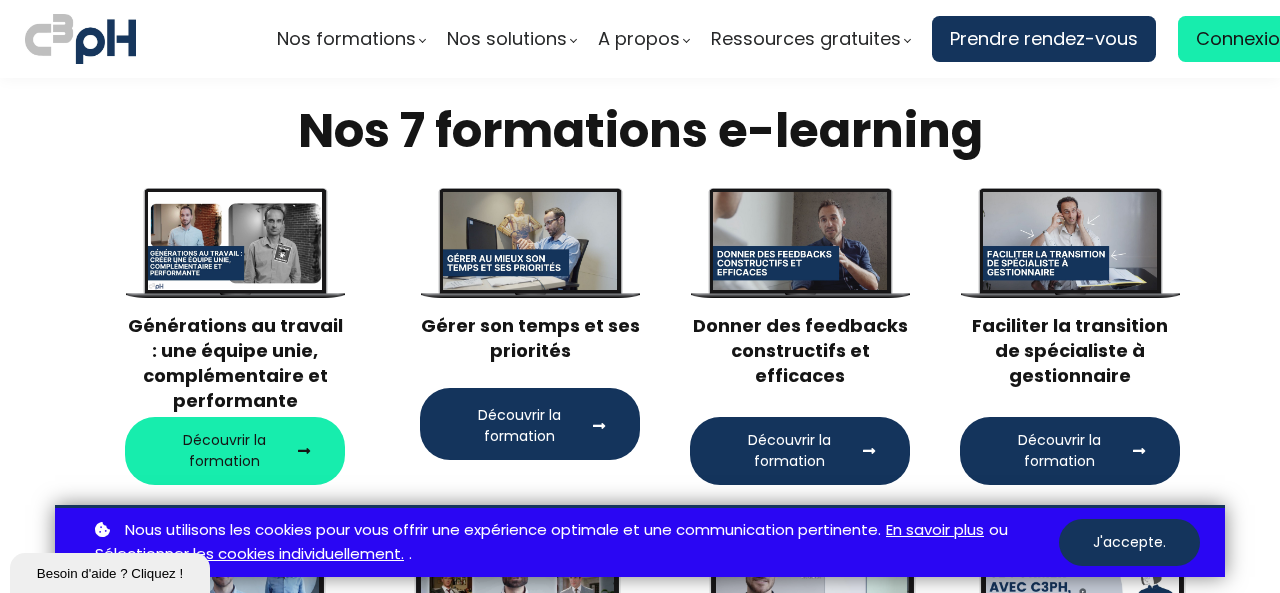click on "Write your awesome label here.
Générations au travail : une équipe unie, complémentaire et performante
Découvrir la formation
Write your awesome label here.
Gérer son temps et ses priorités
Découvrir la formation" at bounding box center [640, 337] 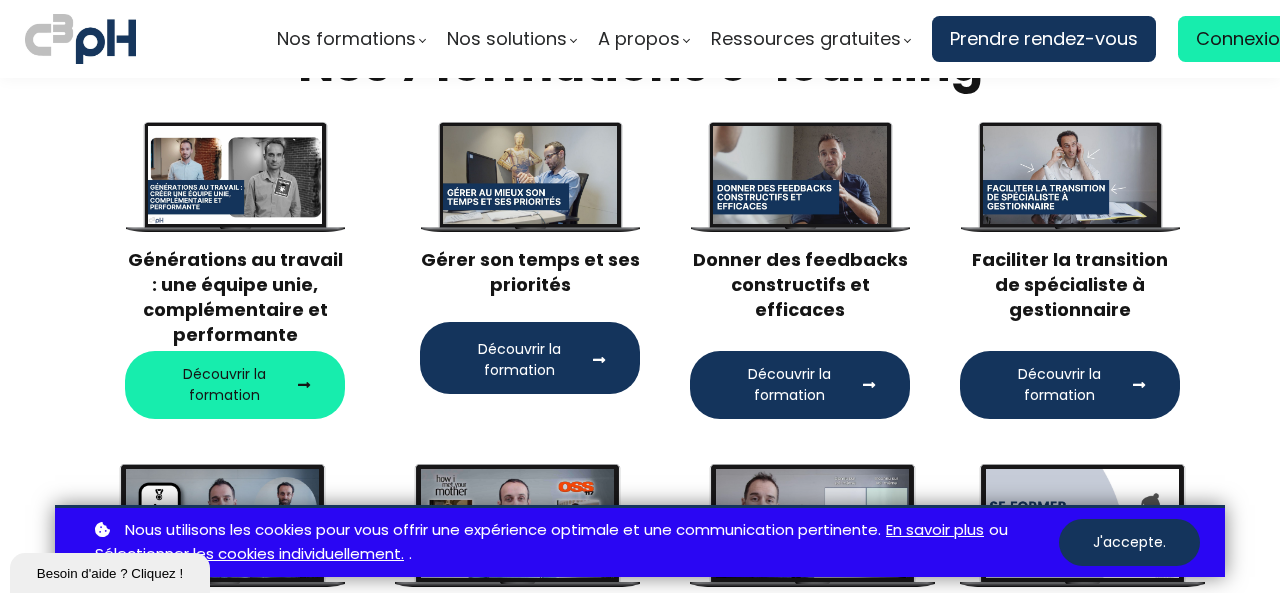 scroll, scrollTop: 2087, scrollLeft: 0, axis: vertical 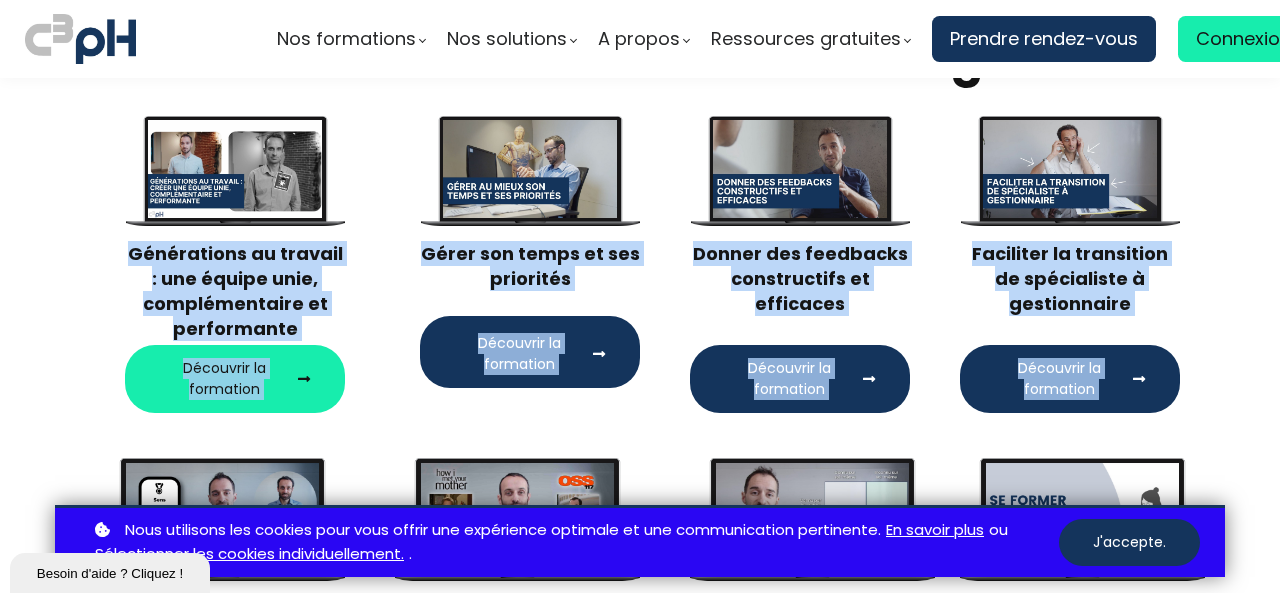 drag, startPoint x: 26, startPoint y: 221, endPoint x: 72, endPoint y: 438, distance: 221.822 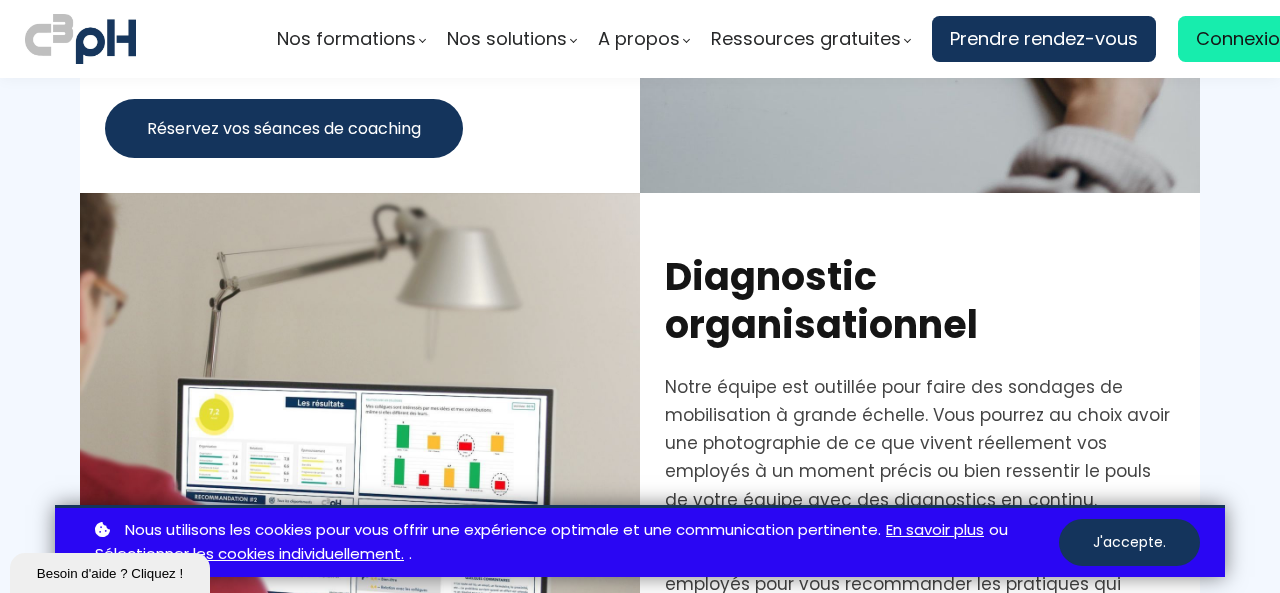 scroll, scrollTop: 6933, scrollLeft: 0, axis: vertical 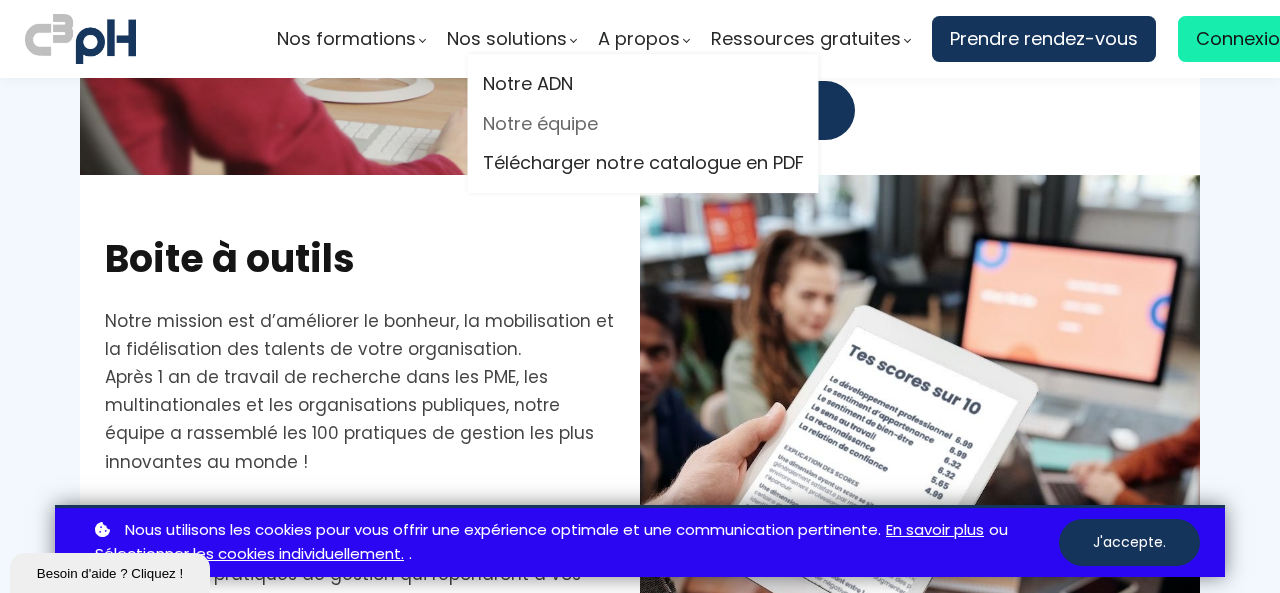 click on "Notre équipe" at bounding box center (643, 124) 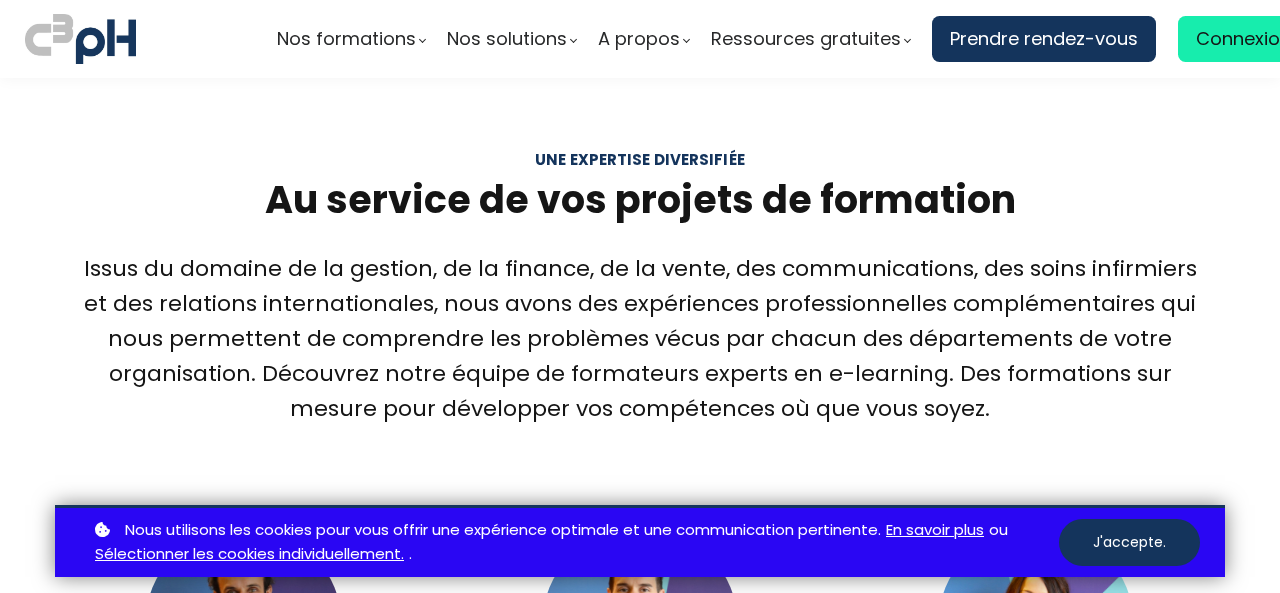 click on "[FIRST] [LAST]
M.Sc., MBA, CSL, formateur agréé
Associé et Co-fondateur de C3pH
Enseignant à HEC Montréal, [FIRST] est diplômé d’un Master in Management et du MBA de HEC Montréal.  Expérimenté en gestion d’équipes en multinationale, en entrepreneuriat, il a également redressé un holding de cinq entreprises dans le secteur immobilier repris en situation de faillite. Ces expériences complémentaires et son désir de partager des pratiques en gestion innovante l’ont amené à cofonder l’entreprise C3pH." at bounding box center [243, 869] 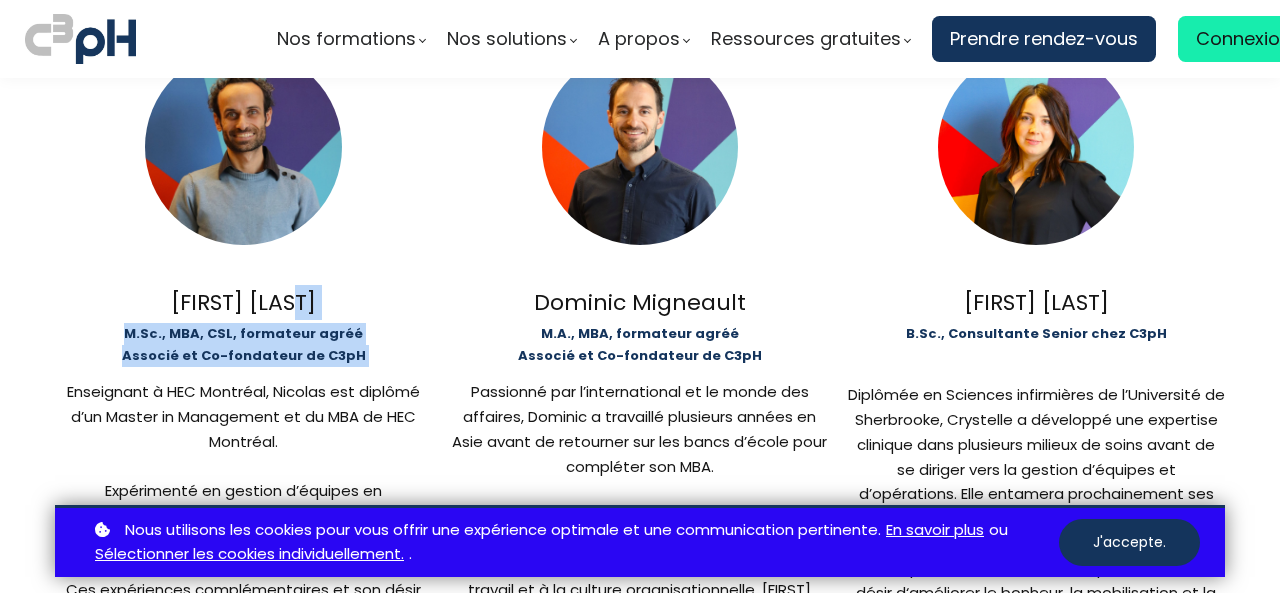 drag, startPoint x: 394, startPoint y: 285, endPoint x: 413, endPoint y: 360, distance: 77.36925 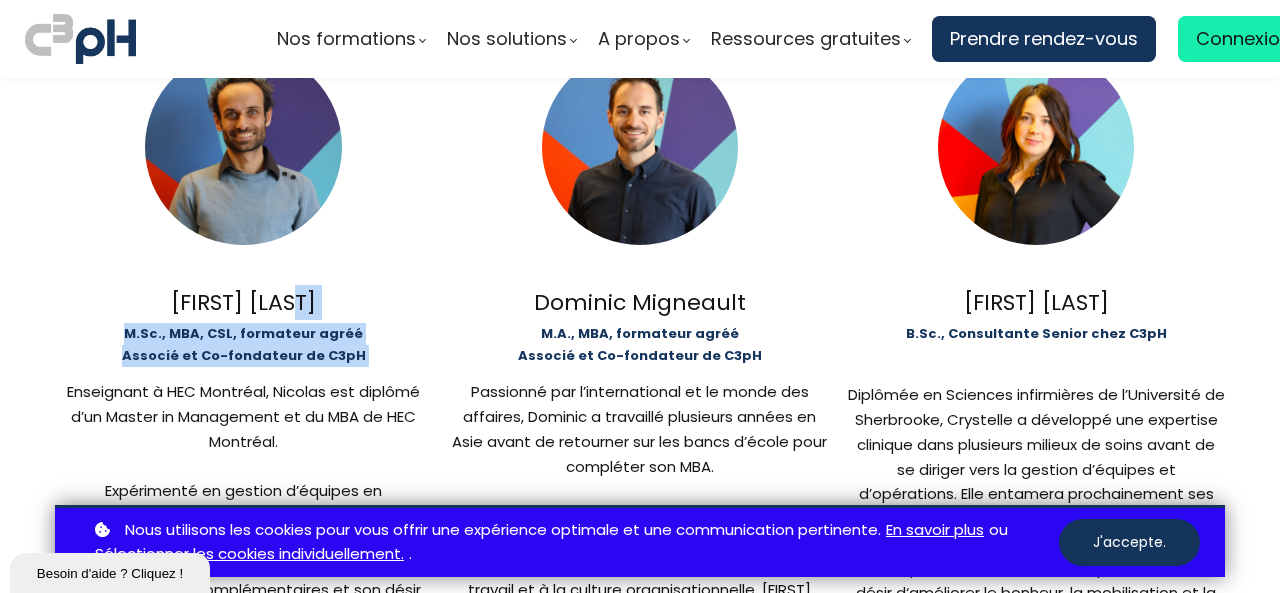 scroll, scrollTop: 0, scrollLeft: 0, axis: both 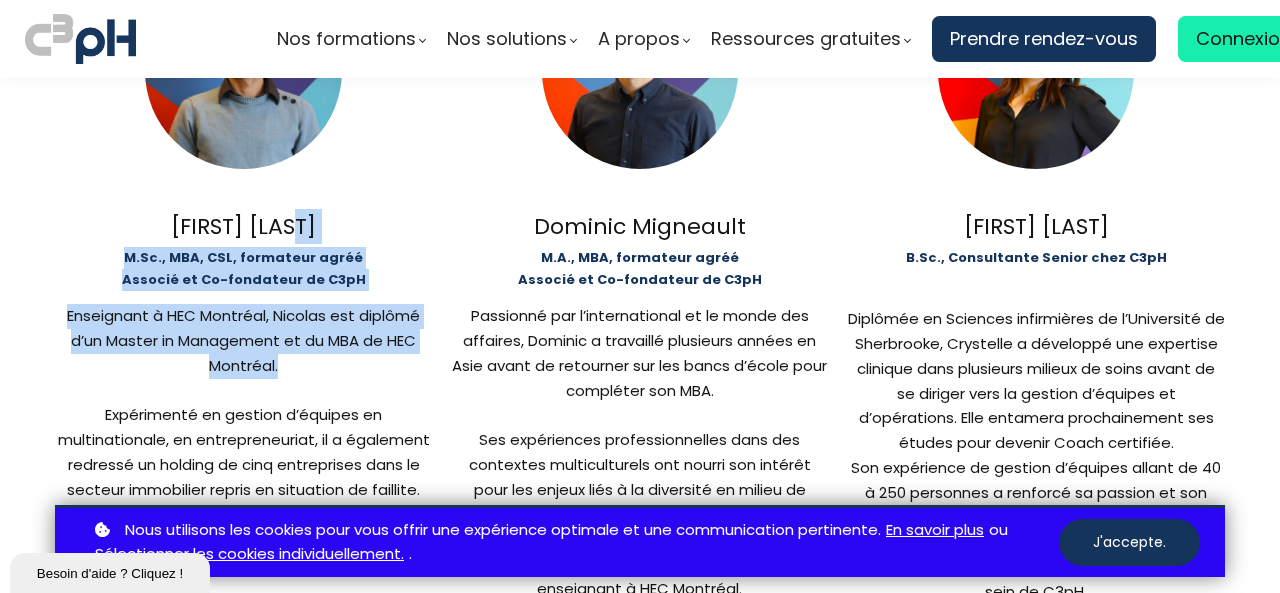 drag, startPoint x: 413, startPoint y: 360, endPoint x: 414, endPoint y: 214, distance: 146.00342 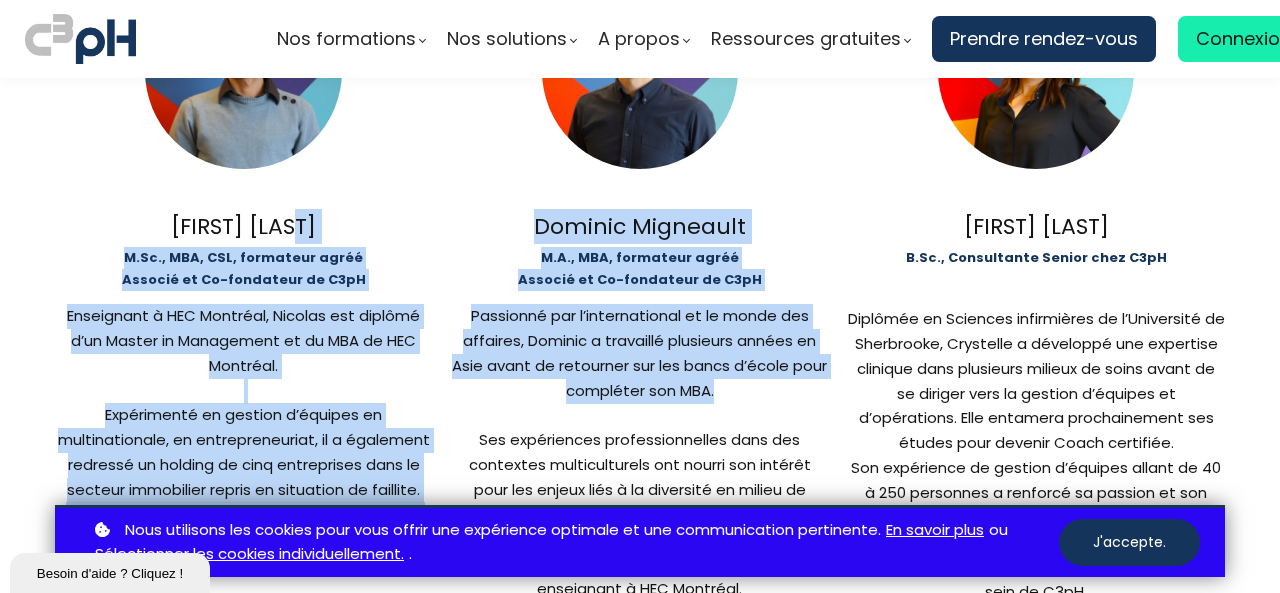 drag, startPoint x: 414, startPoint y: 214, endPoint x: 764, endPoint y: 384, distance: 389.10153 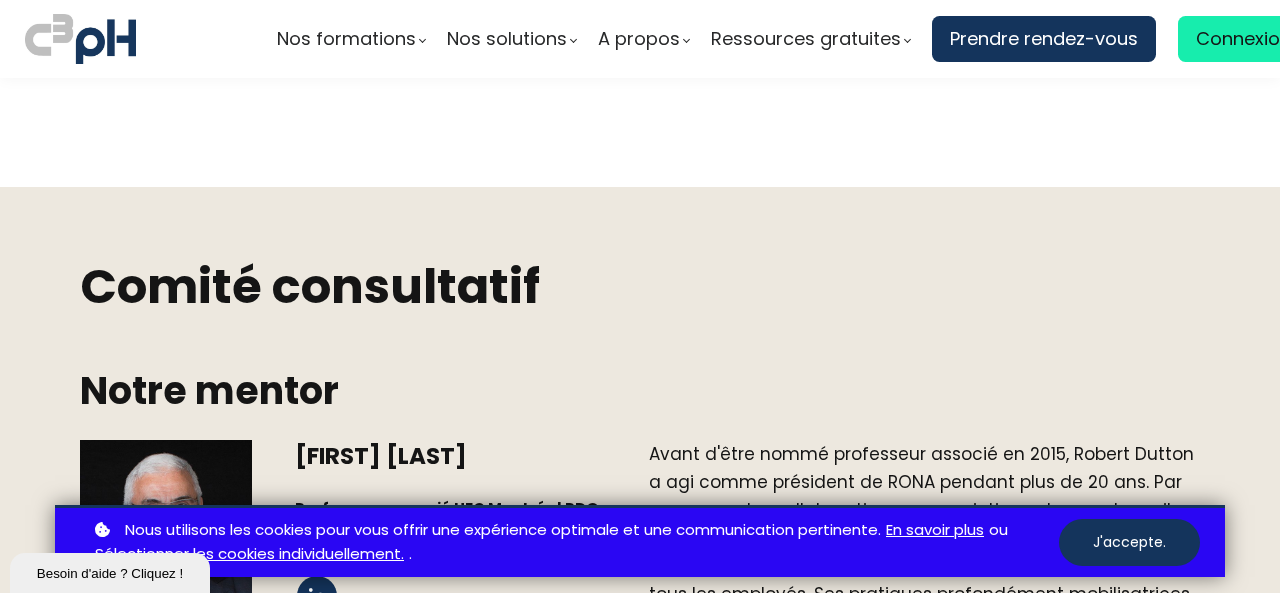 scroll, scrollTop: 2288, scrollLeft: 0, axis: vertical 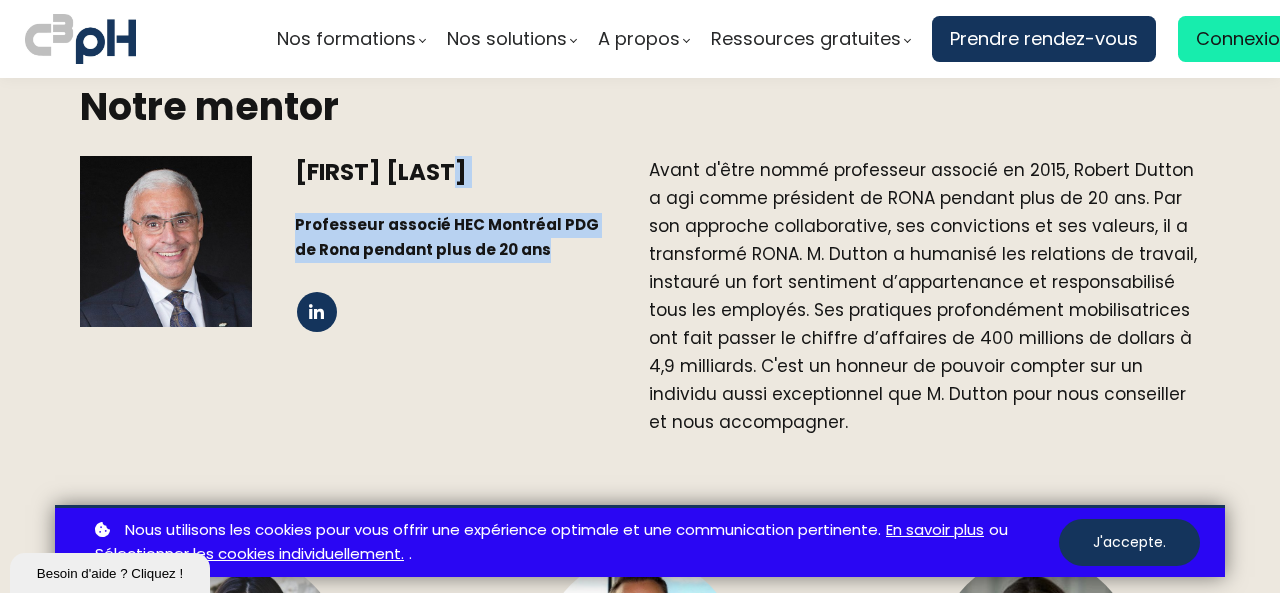 drag, startPoint x: 568, startPoint y: 247, endPoint x: 516, endPoint y: 170, distance: 92.91394 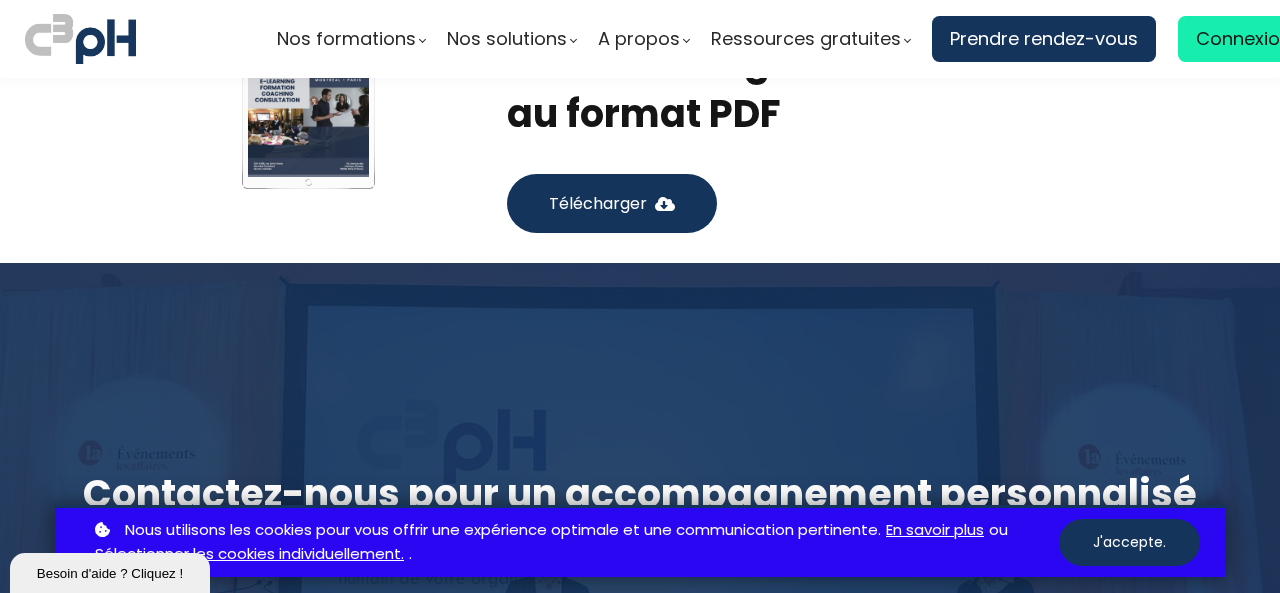 scroll, scrollTop: 4146, scrollLeft: 0, axis: vertical 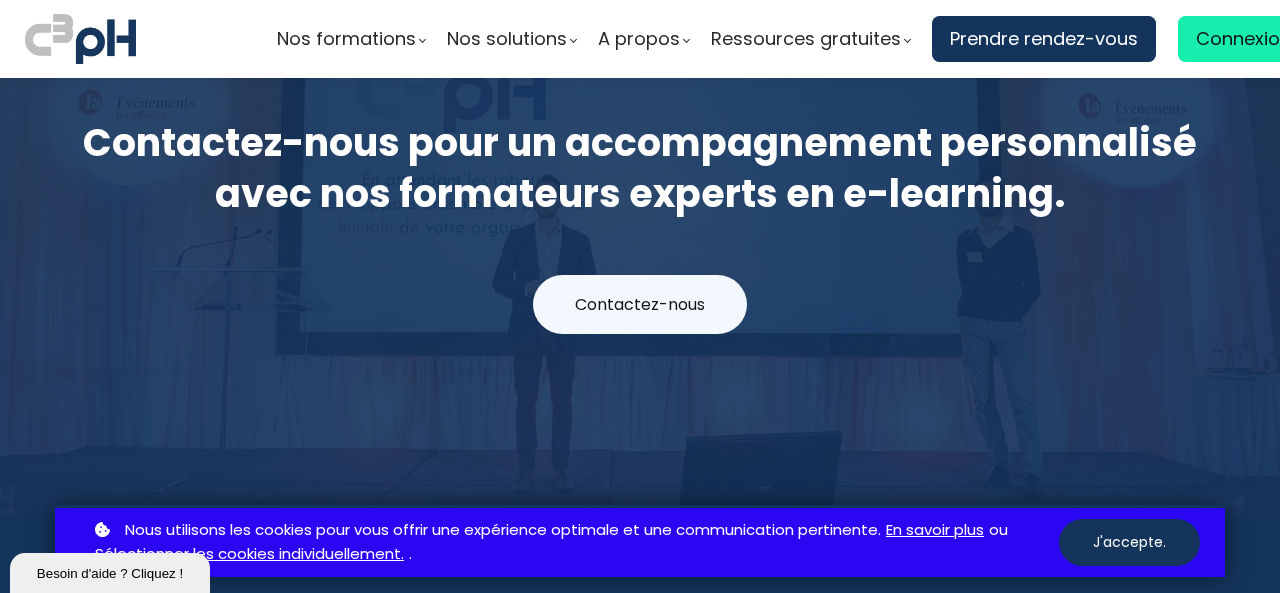 click on "Contactez-nous pour un accompagnement personnalisé avec nos formateurs experts en e-learning." at bounding box center [640, 168] 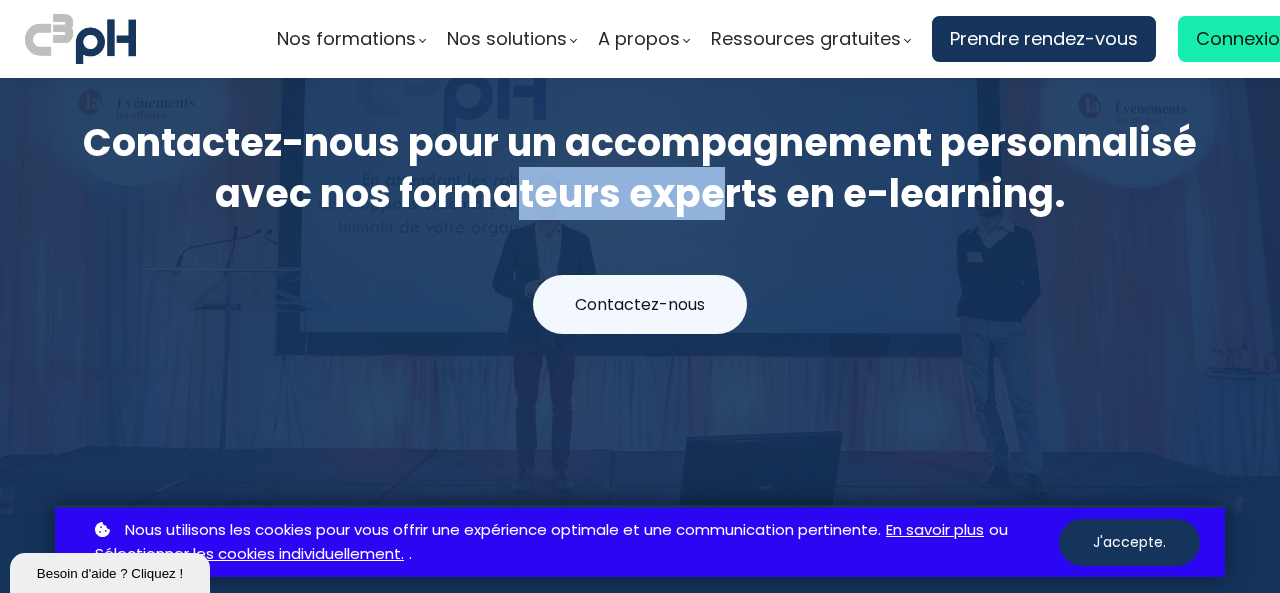 click on "Contactez-nous pour un accompagnement personnalisé avec nos formateurs experts en e-learning." at bounding box center [640, 168] 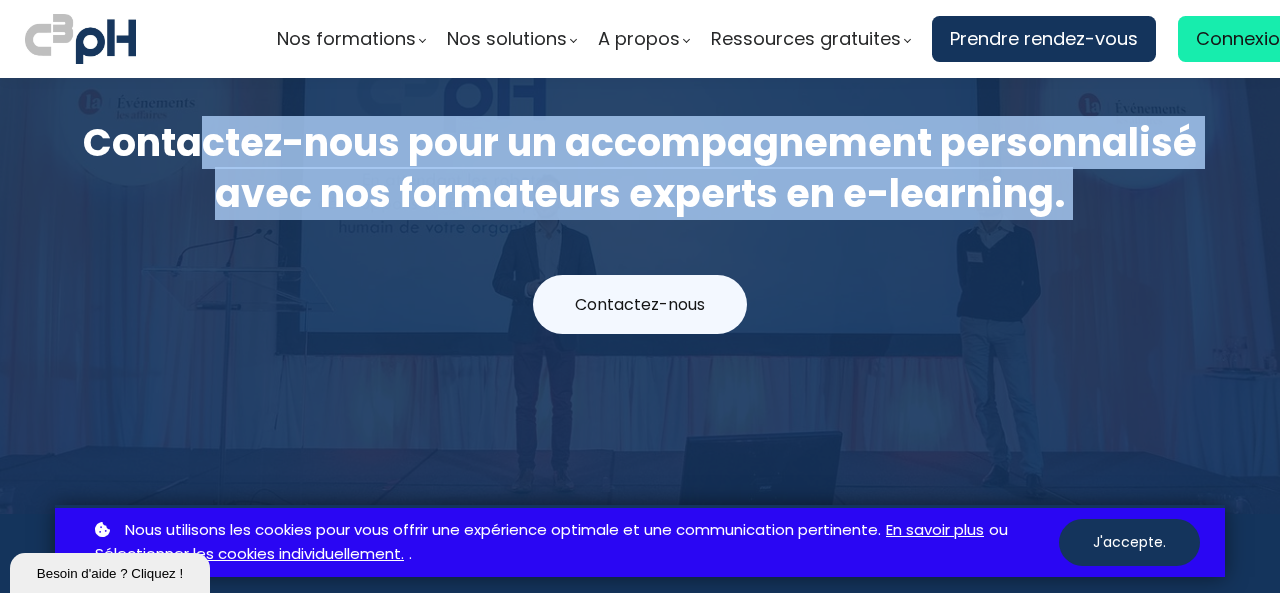 click on "Contactez-nous pour un accompagnement personnalisé avec nos formateurs experts en e-learning." at bounding box center [640, 168] 